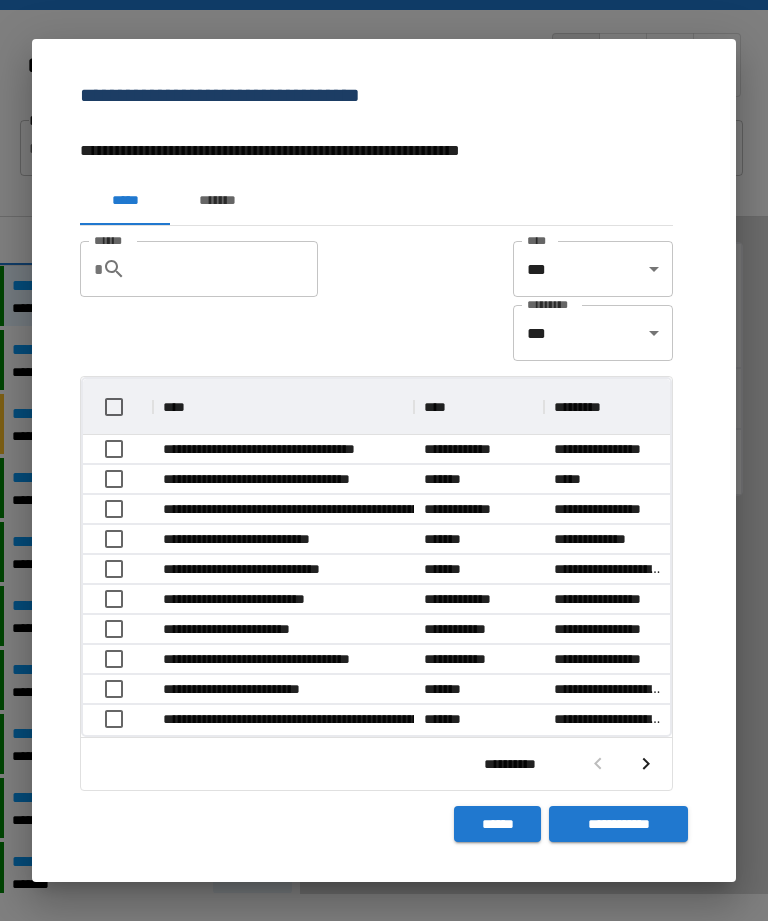 scroll, scrollTop: 64, scrollLeft: 0, axis: vertical 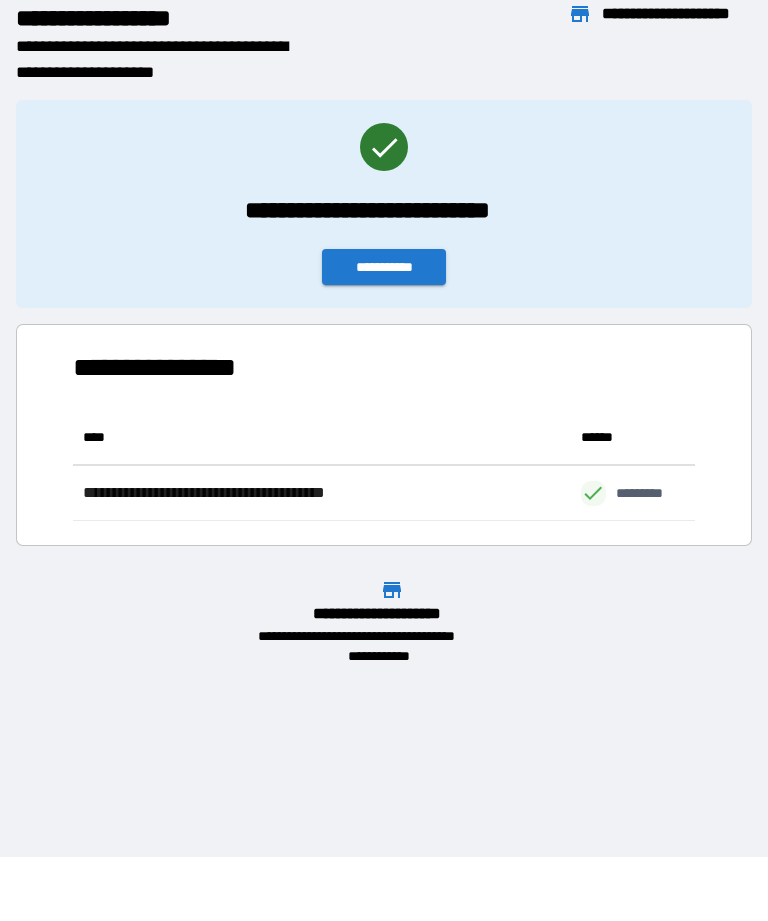 click on "**********" at bounding box center (384, 267) 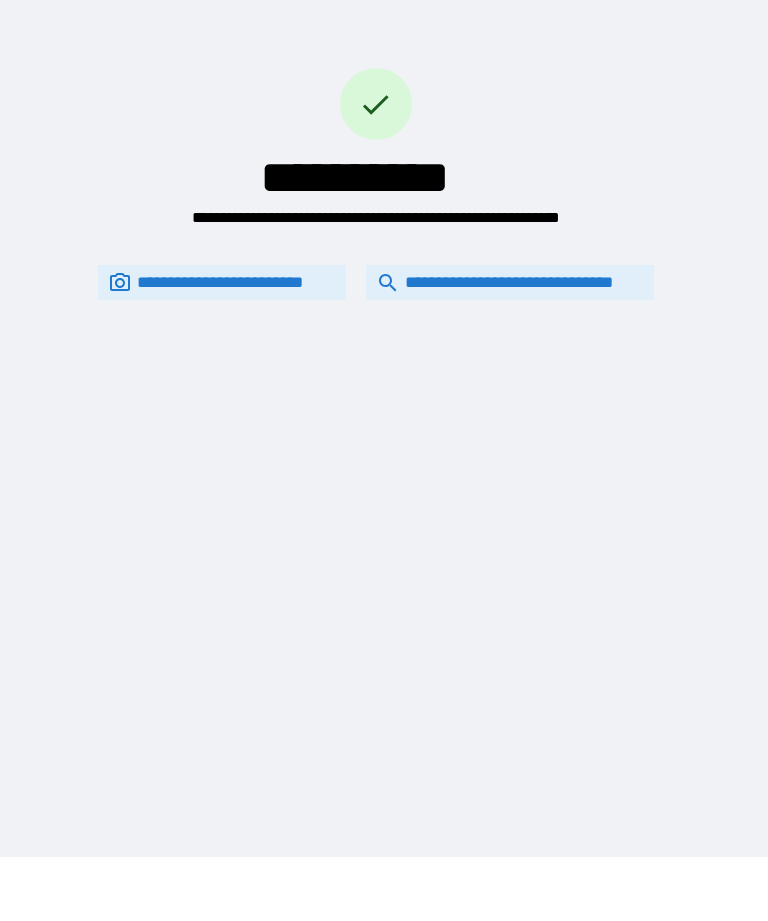 click on "**********" at bounding box center [510, 282] 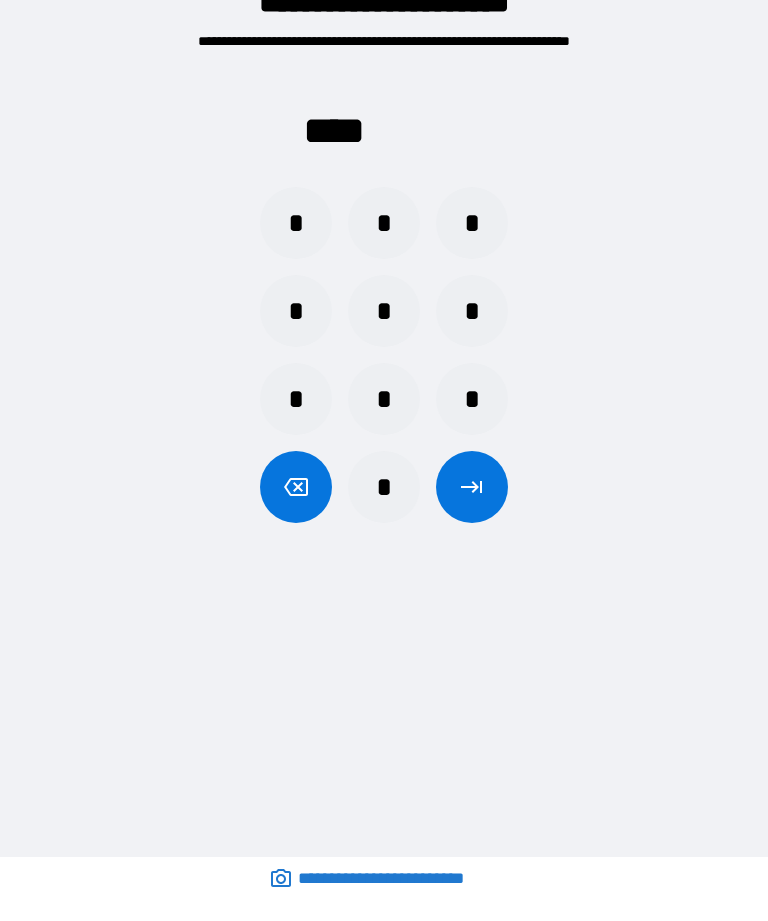 click on "*" at bounding box center [296, 223] 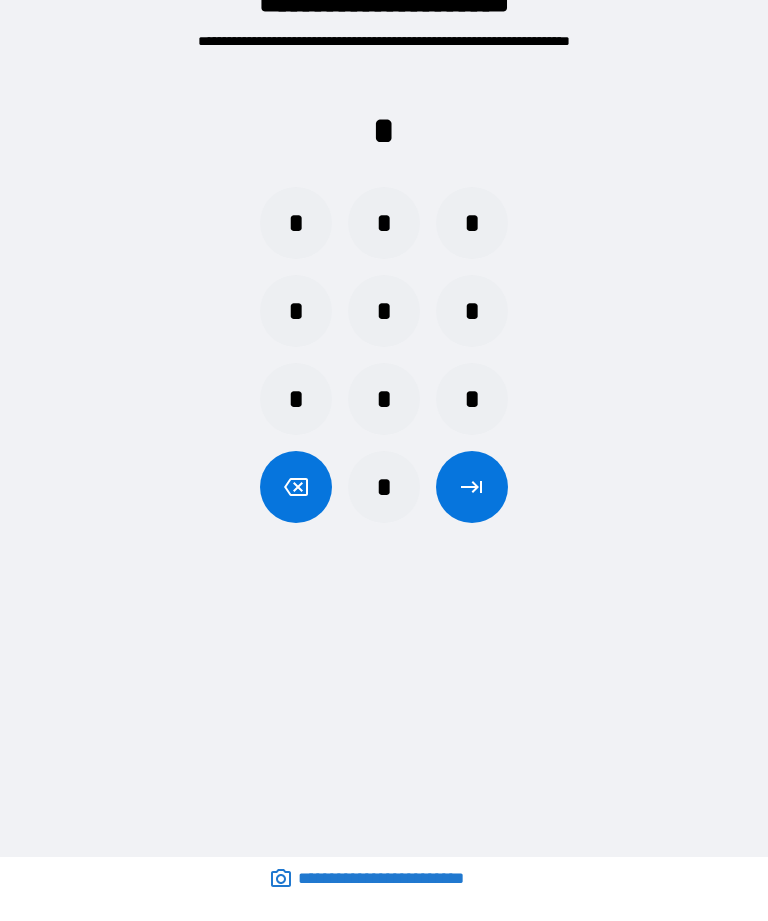 click on "*" at bounding box center (296, 311) 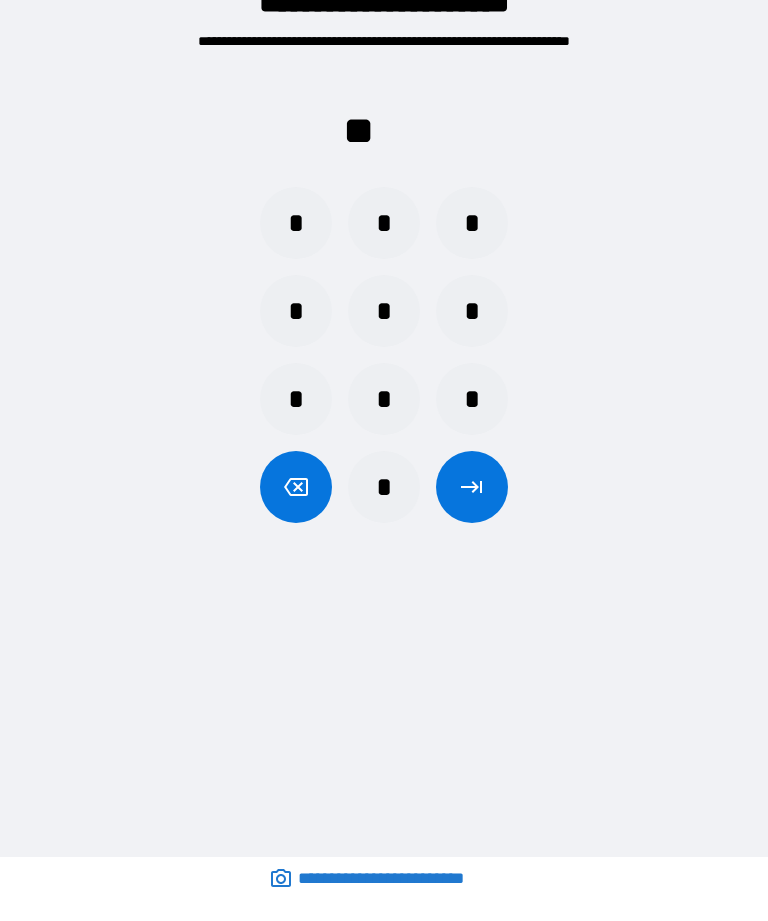 click on "*" at bounding box center (472, 223) 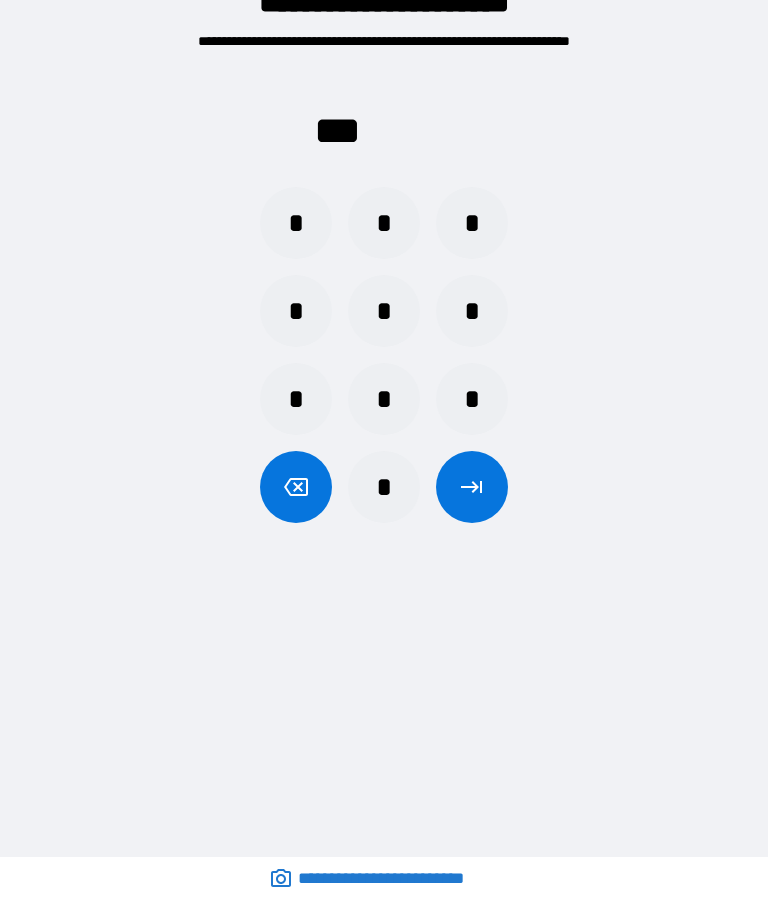 click on "*" at bounding box center (384, 223) 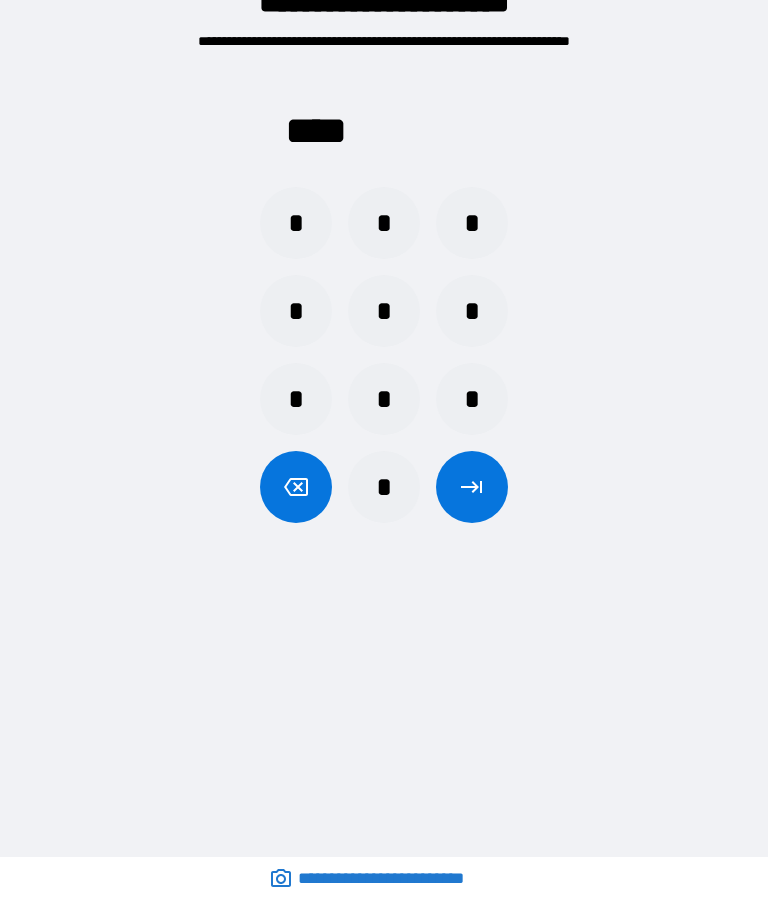 click 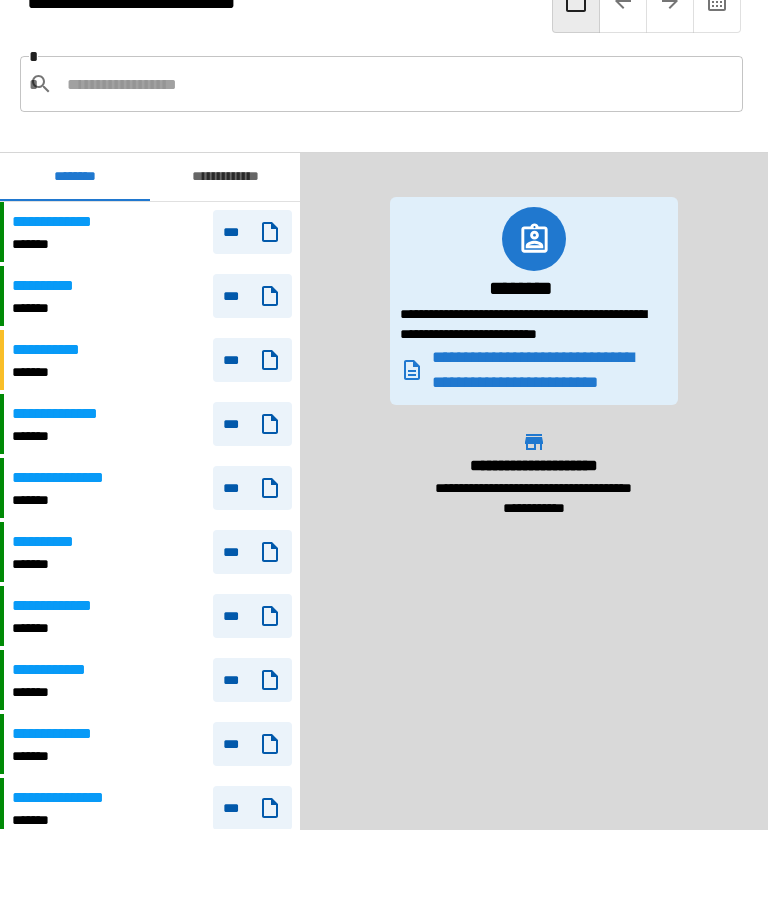 scroll, scrollTop: 840, scrollLeft: 0, axis: vertical 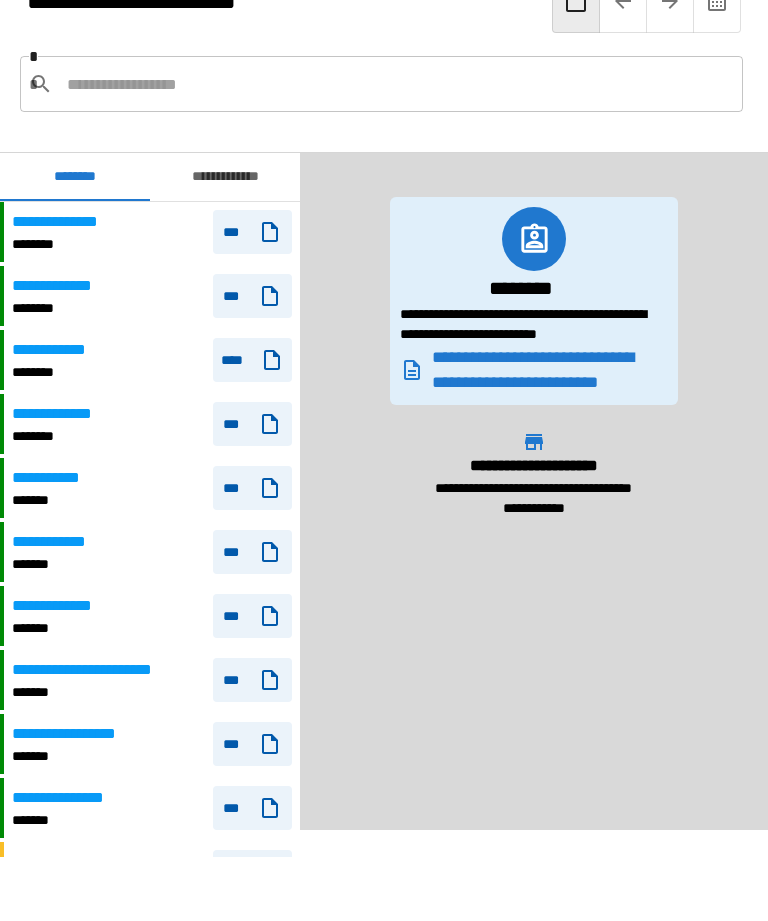 click at bounding box center [397, 84] 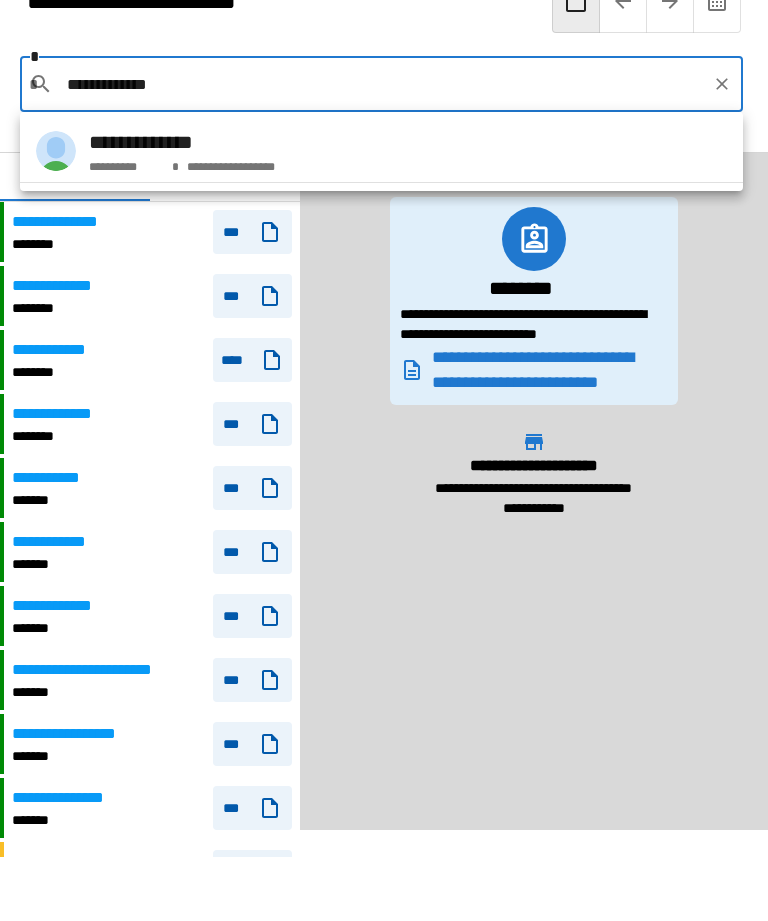 click on "**********" at bounding box center (228, 163) 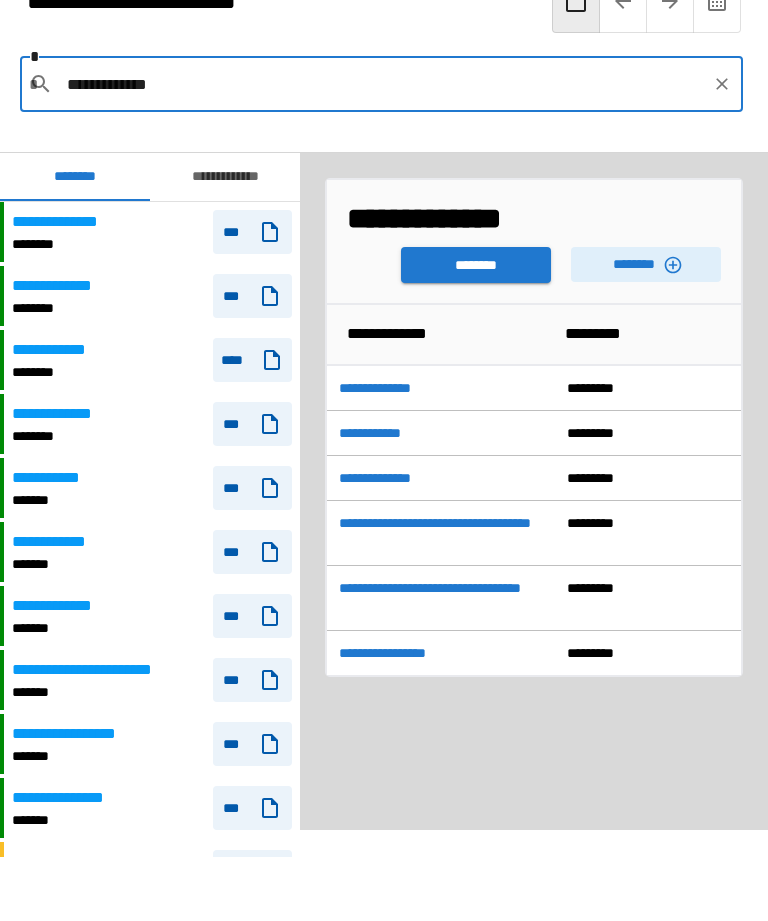 click on "********" at bounding box center (476, 265) 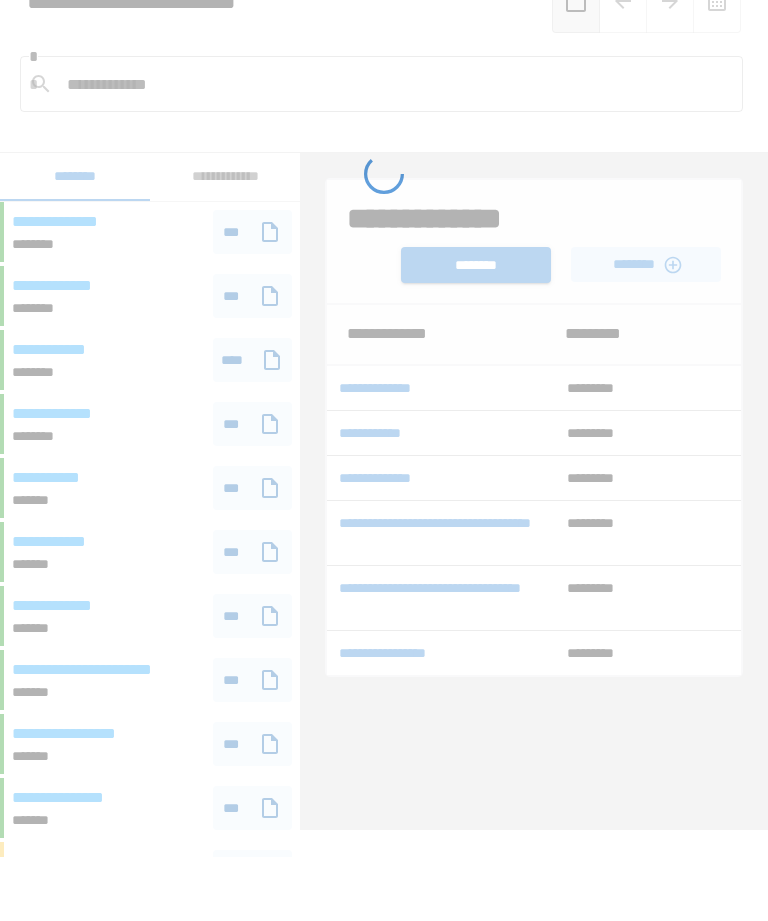 type 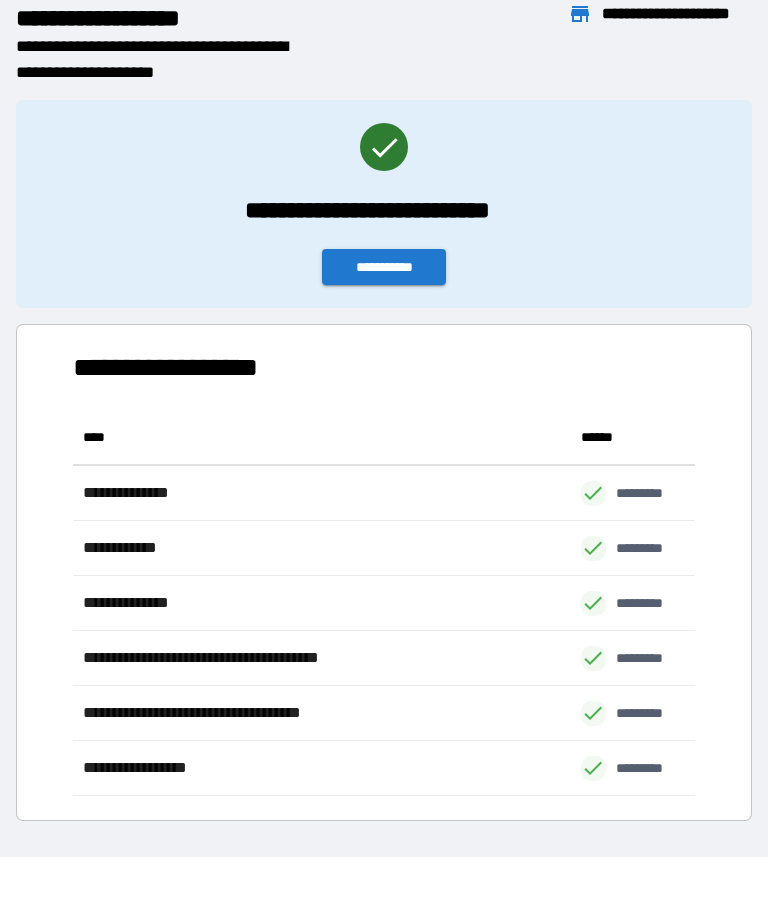 scroll, scrollTop: 386, scrollLeft: 622, axis: both 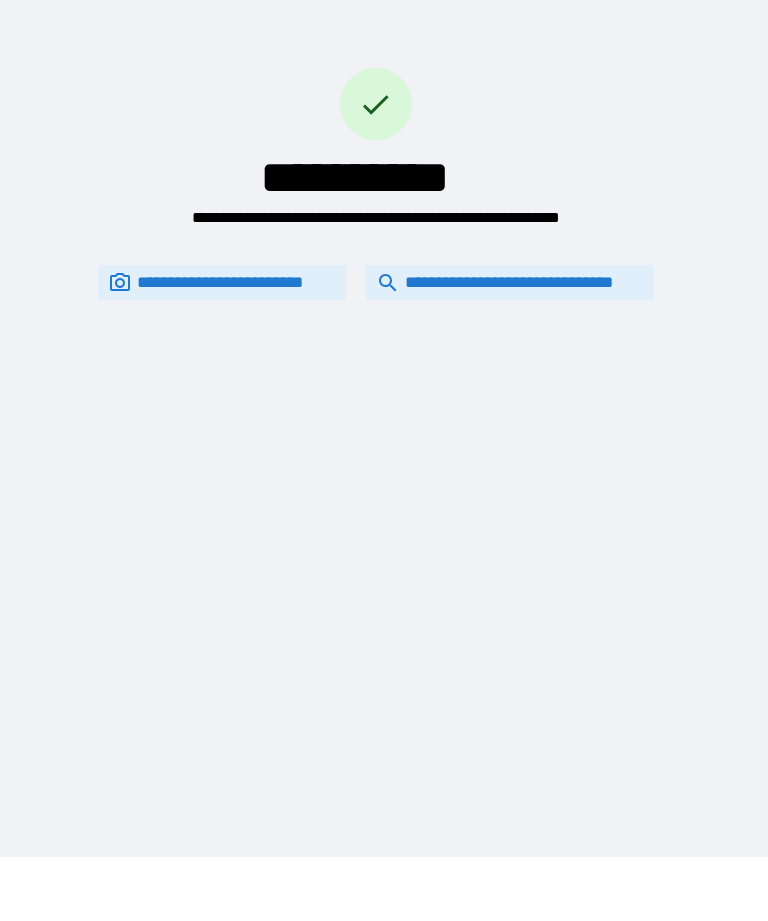 click on "**********" at bounding box center (510, 282) 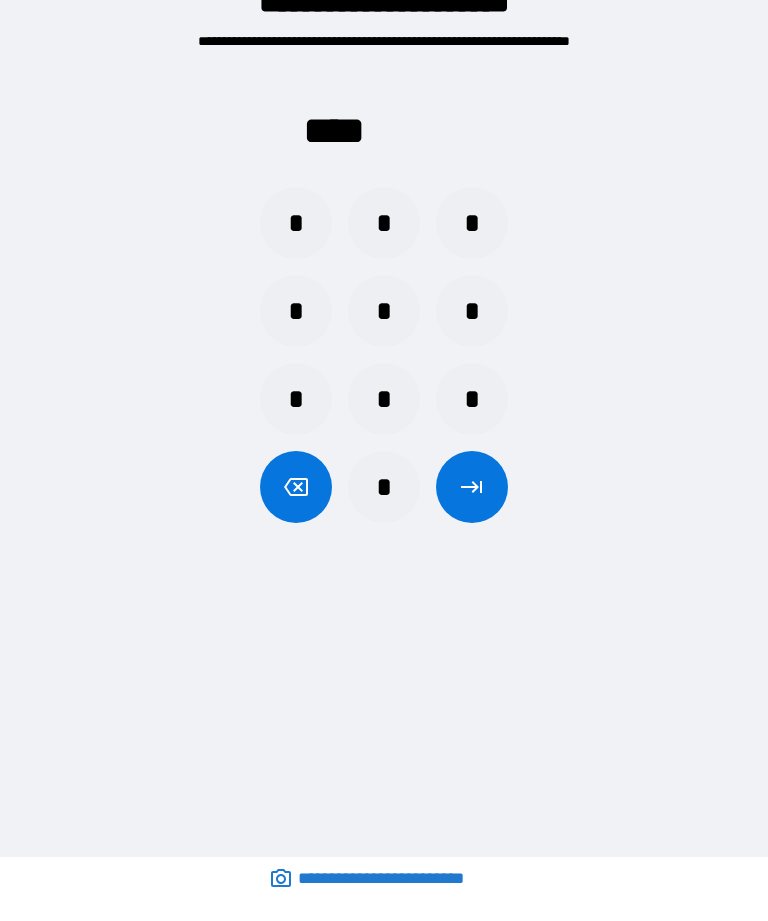click on "*" at bounding box center (296, 223) 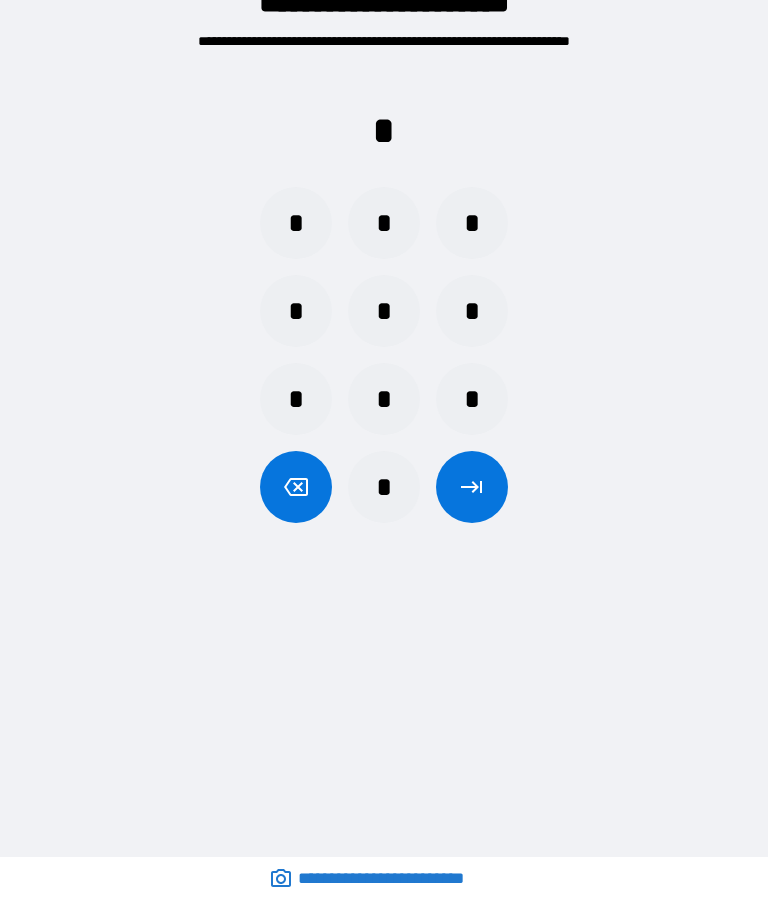 click on "*" at bounding box center (296, 311) 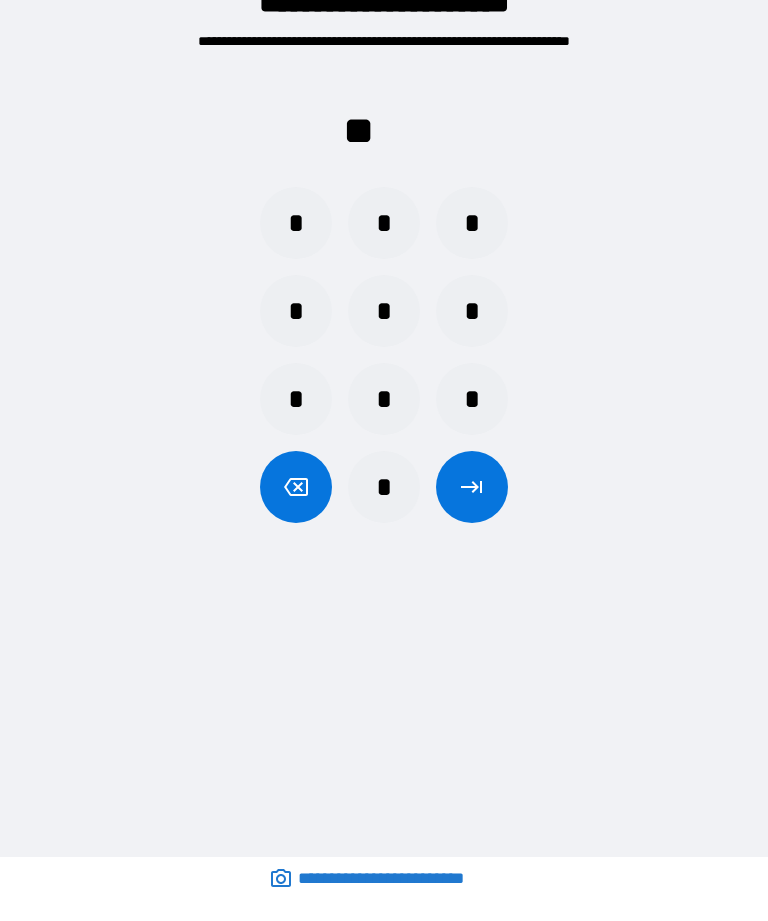click on "*" at bounding box center [472, 223] 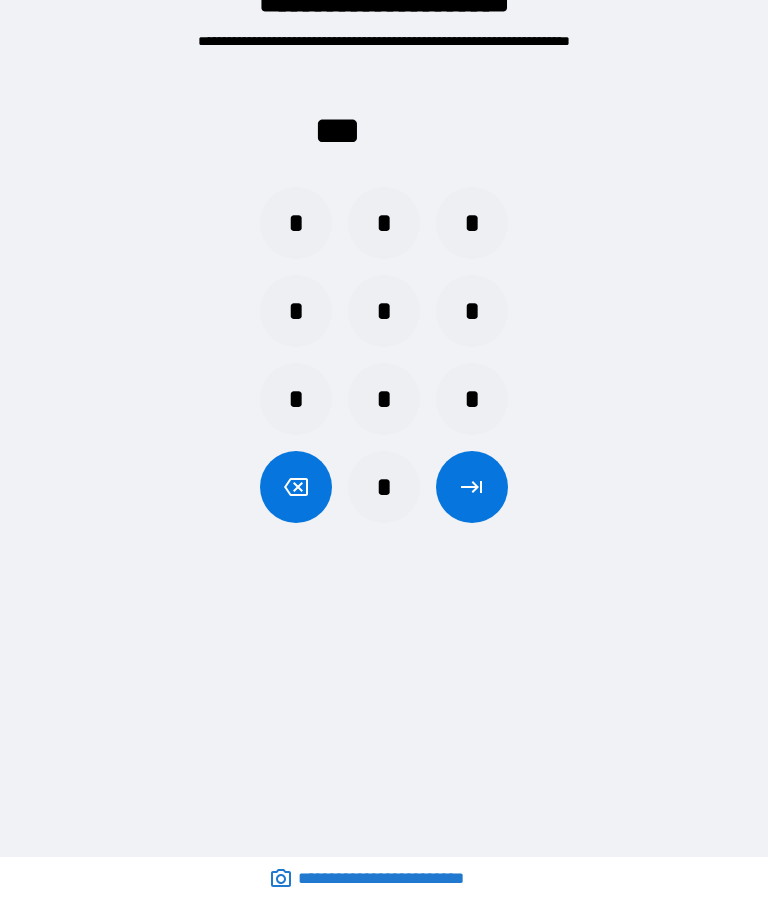 click on "*" at bounding box center (384, 223) 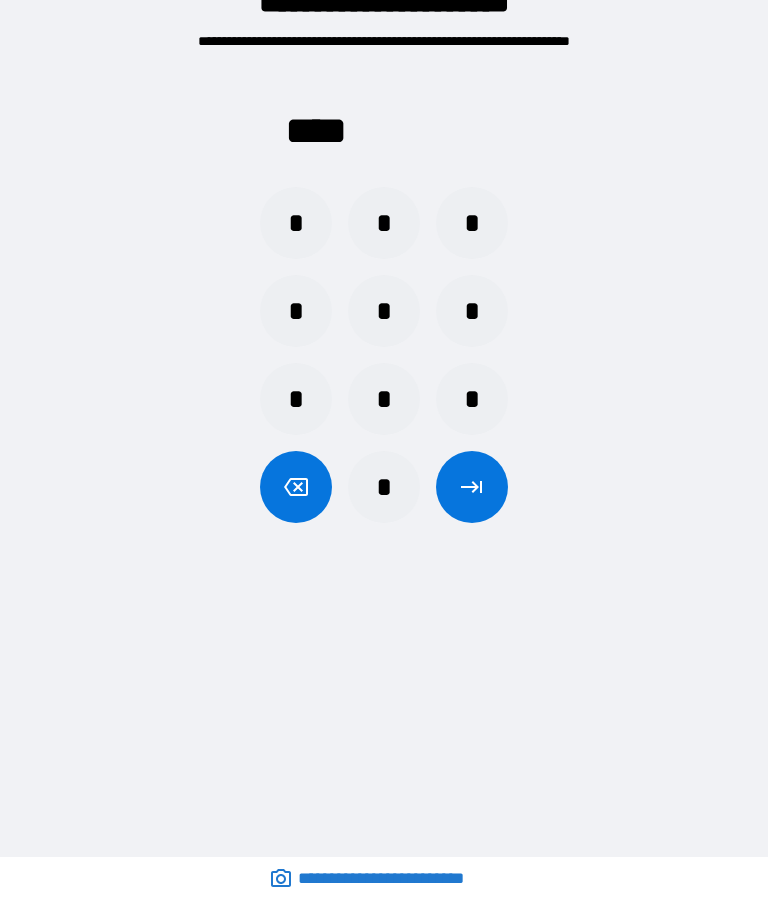 click at bounding box center (472, 487) 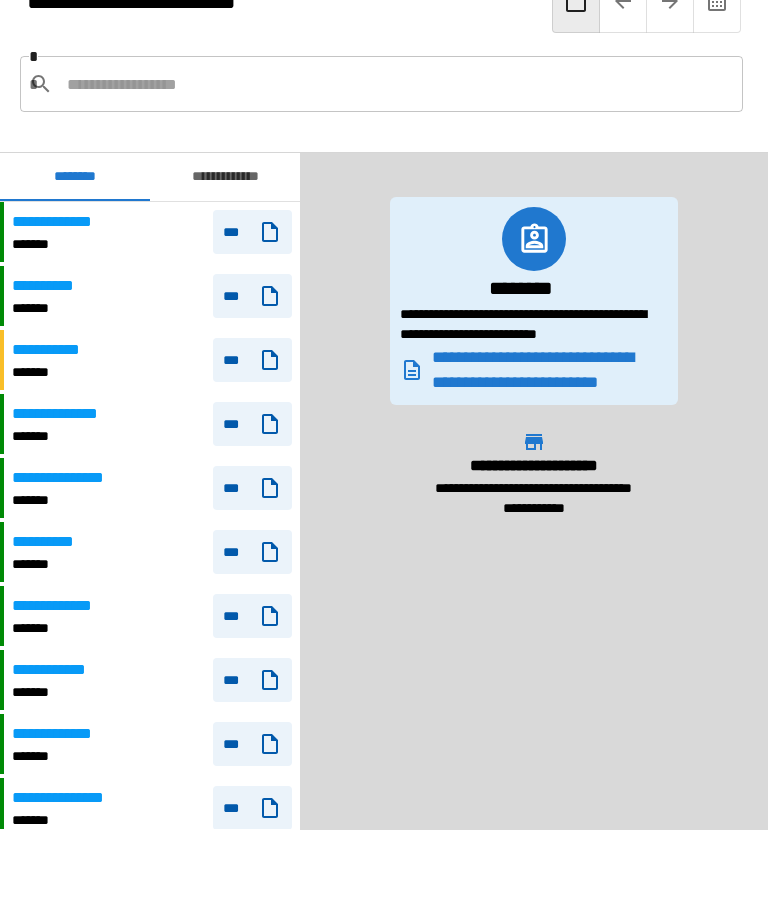scroll, scrollTop: 840, scrollLeft: 0, axis: vertical 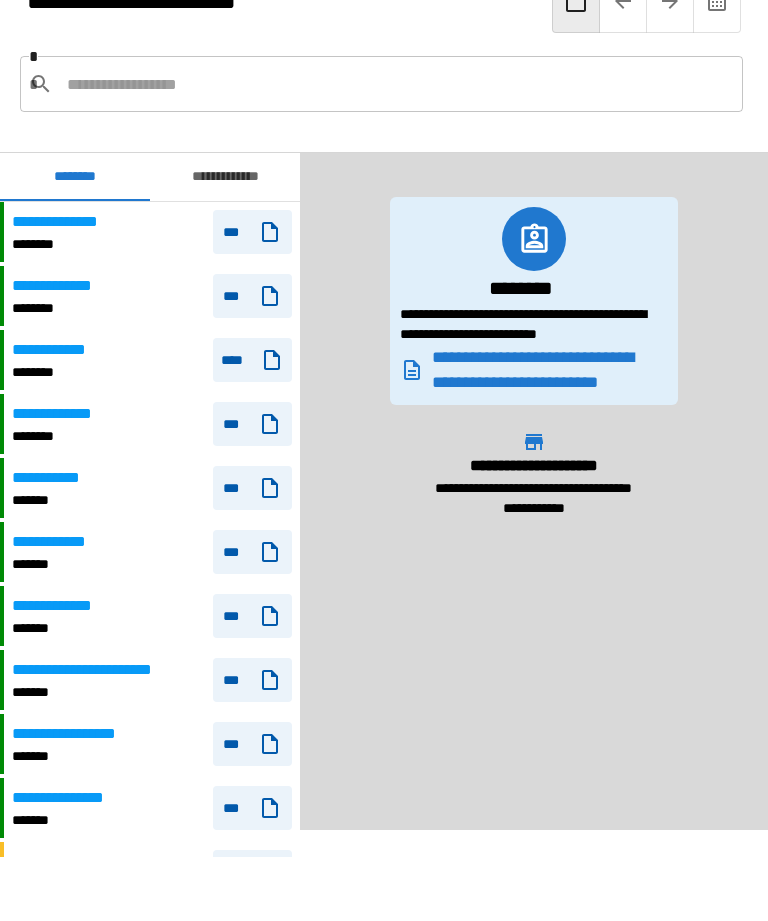 click at bounding box center [397, 84] 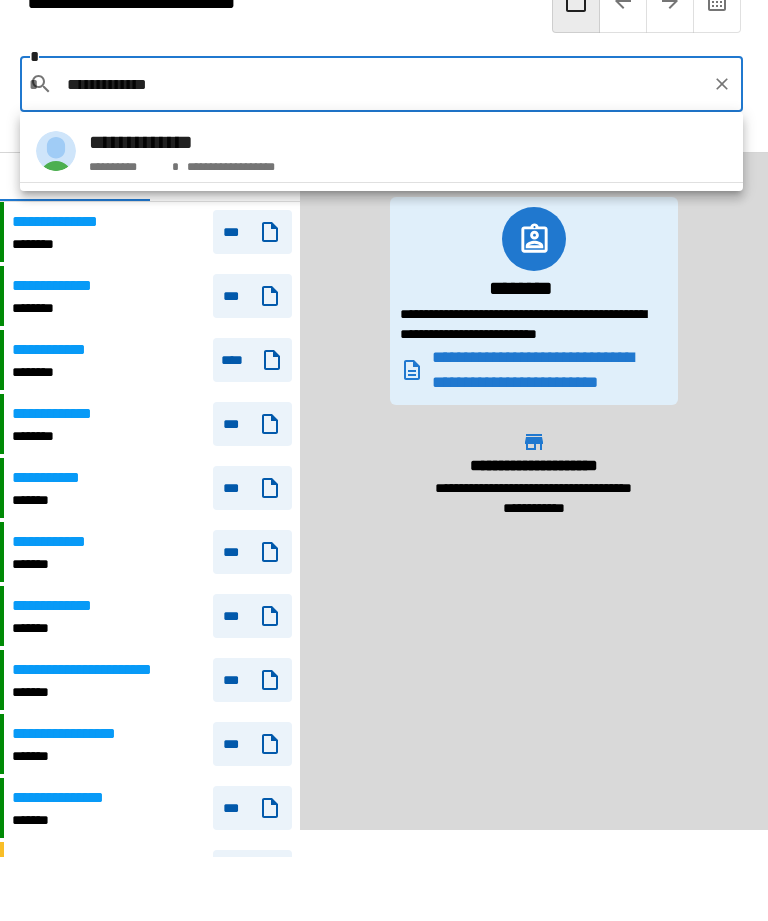 click on "**********" at bounding box center (182, 142) 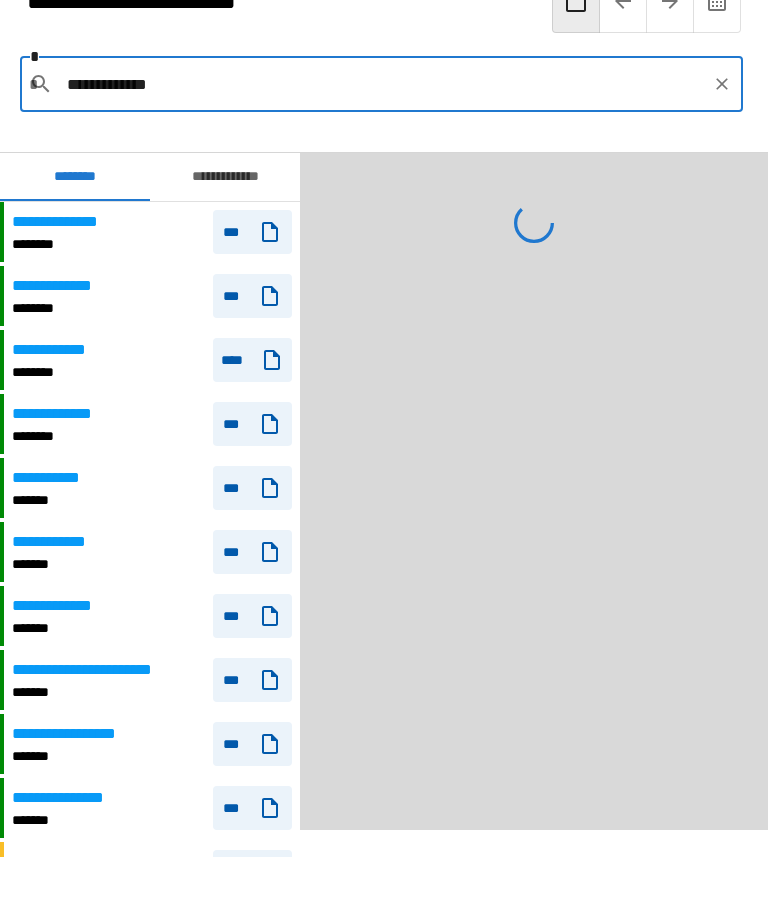type on "**********" 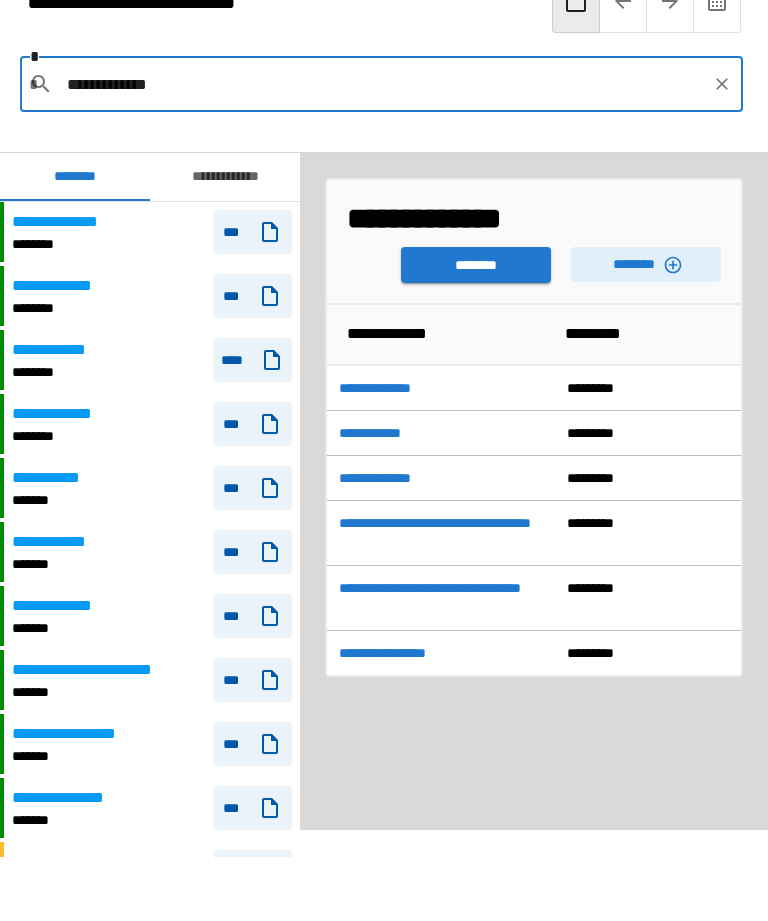 click on "********" at bounding box center (646, 264) 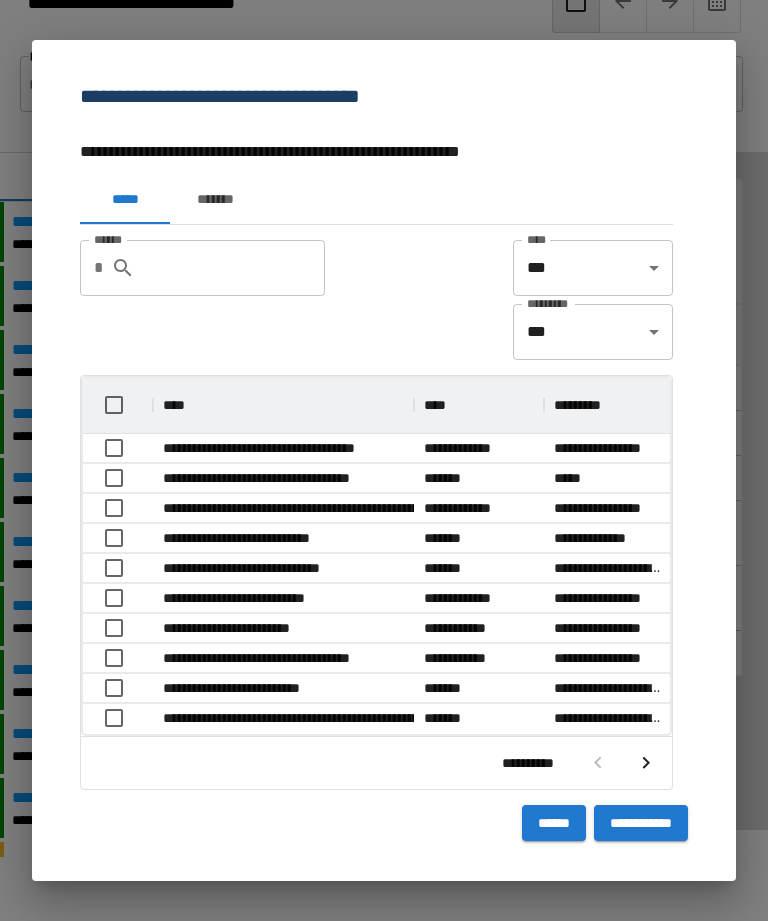 type 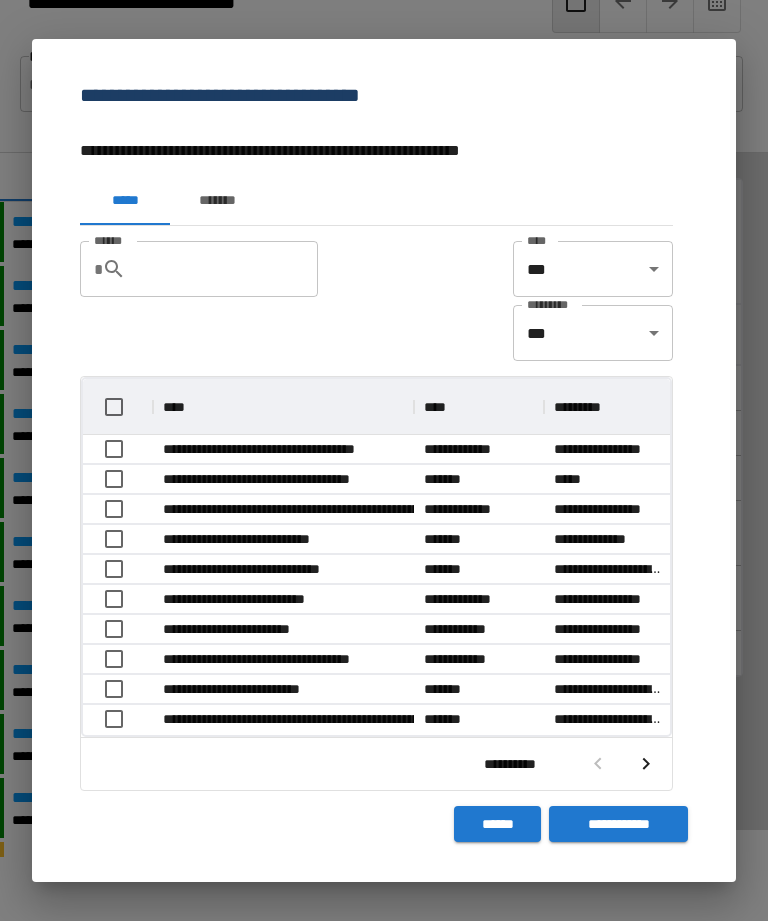 scroll, scrollTop: 1, scrollLeft: 1, axis: both 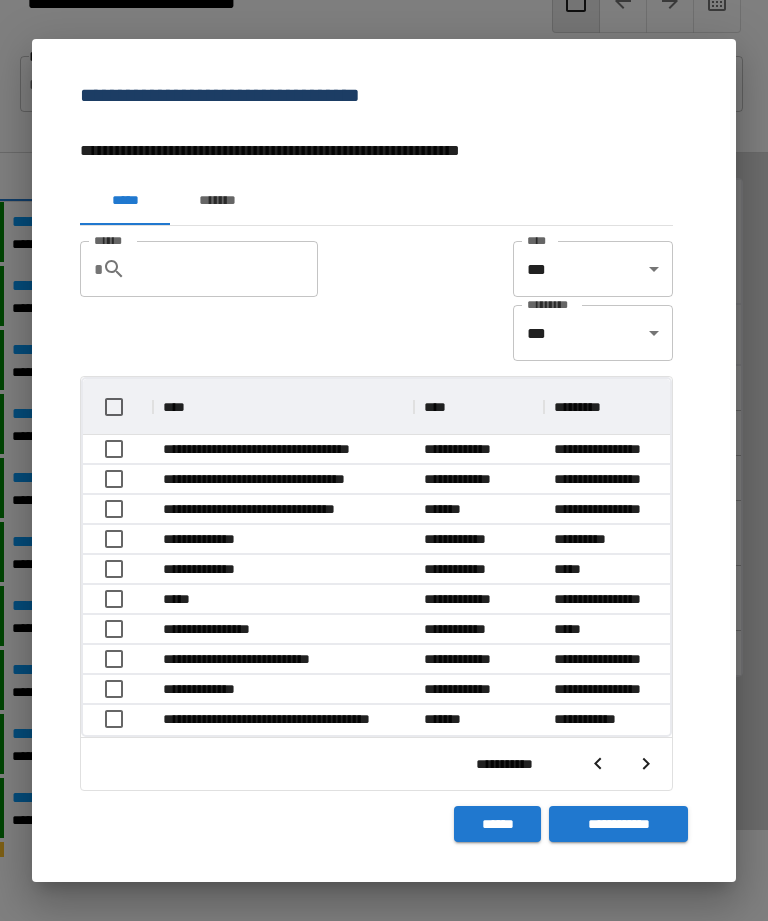 click at bounding box center (646, 764) 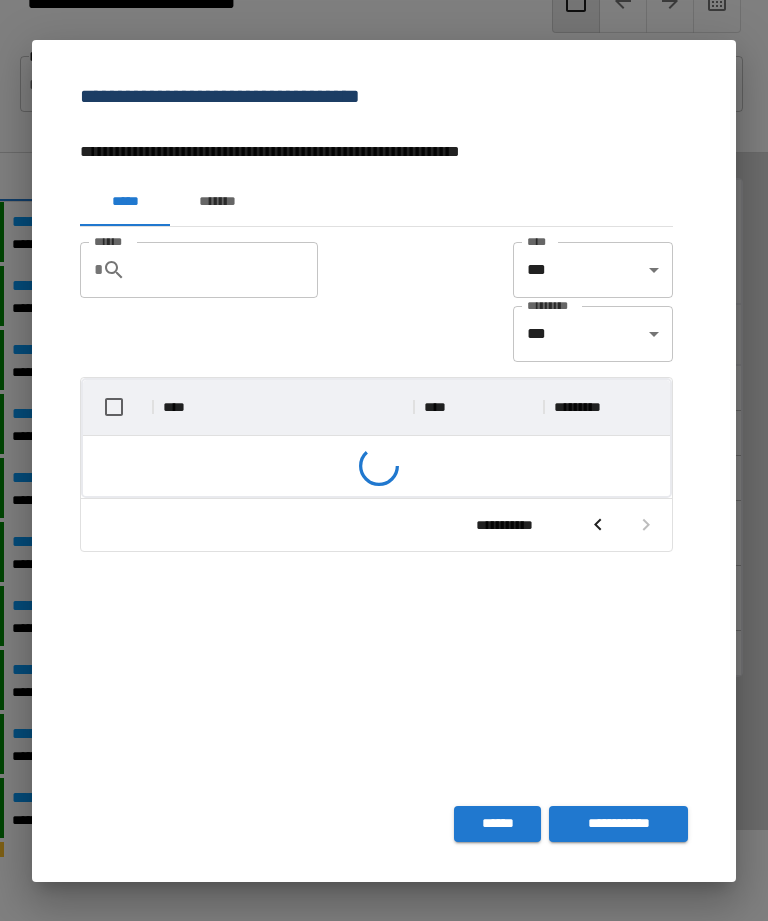 scroll, scrollTop: 296, scrollLeft: 587, axis: both 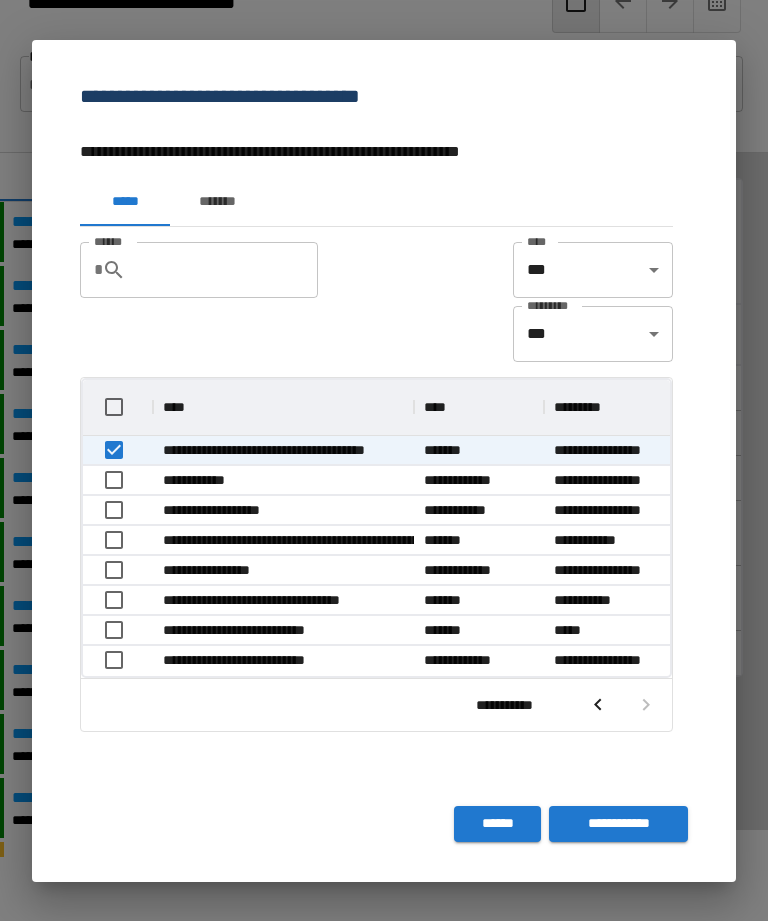 click on "**********" at bounding box center (618, 824) 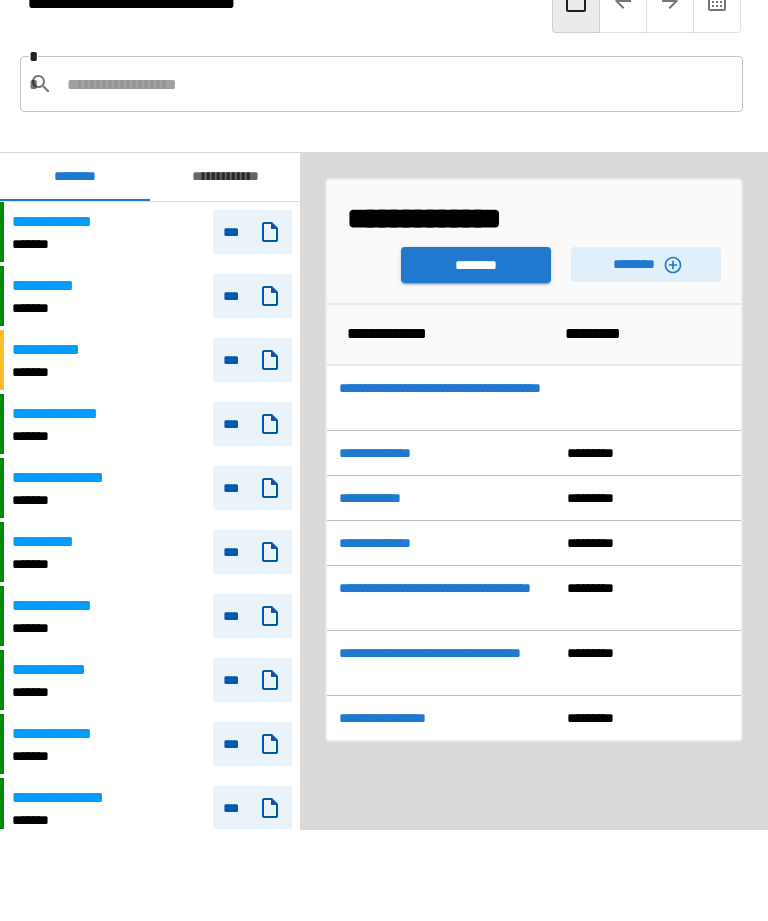 scroll, scrollTop: 840, scrollLeft: 0, axis: vertical 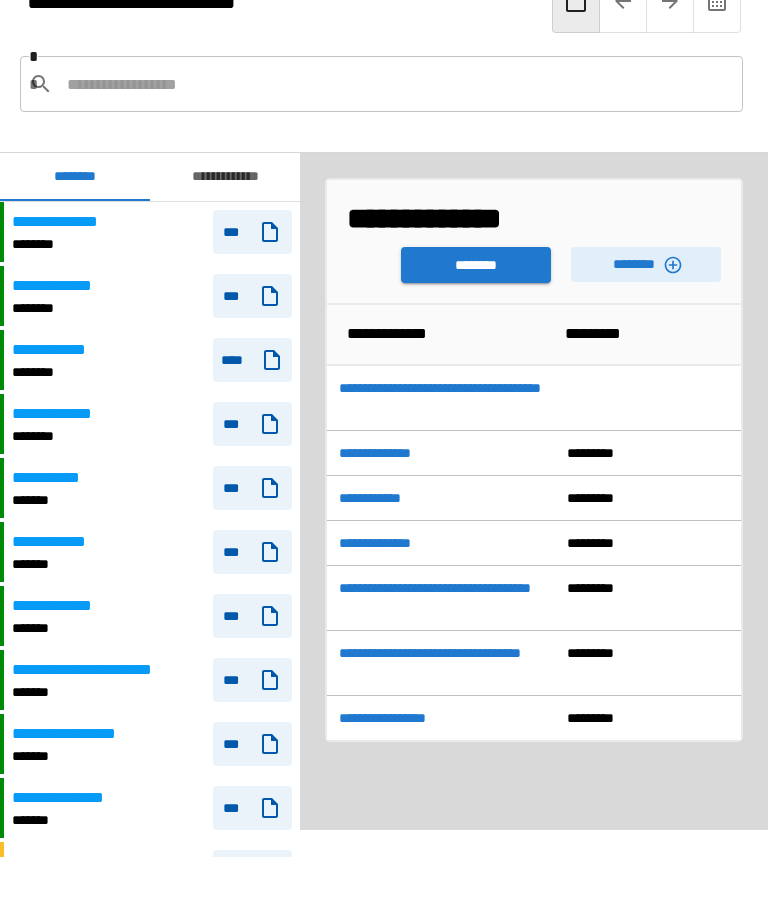 click on "******** ********" at bounding box center (534, 260) 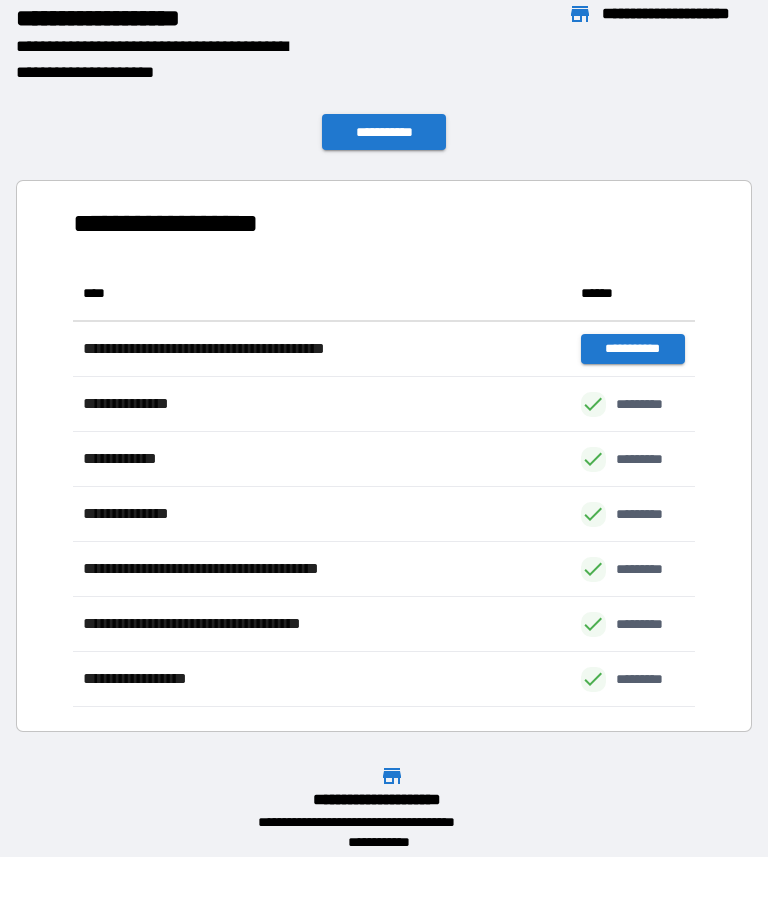 scroll, scrollTop: 441, scrollLeft: 622, axis: both 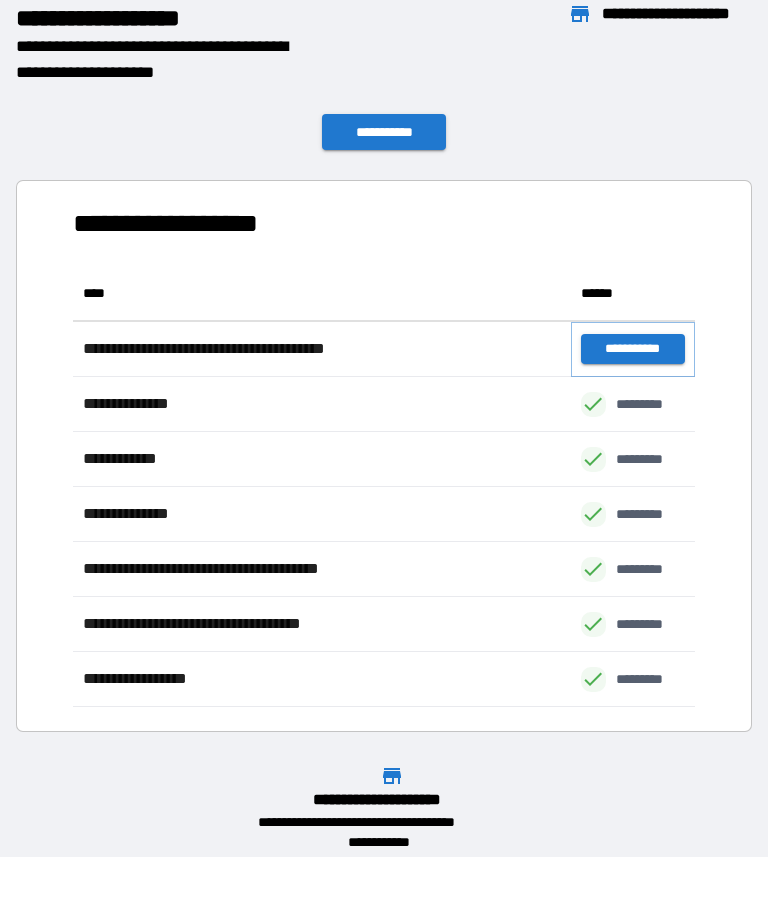 click on "**********" at bounding box center [633, 349] 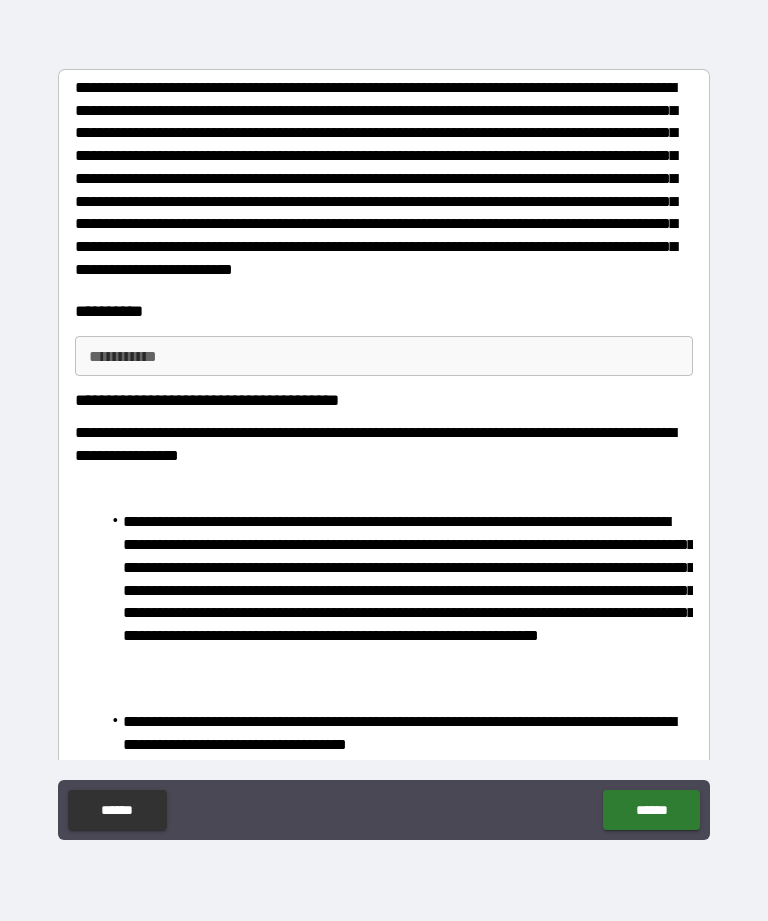 click on "*********   * *********   *" at bounding box center [384, 356] 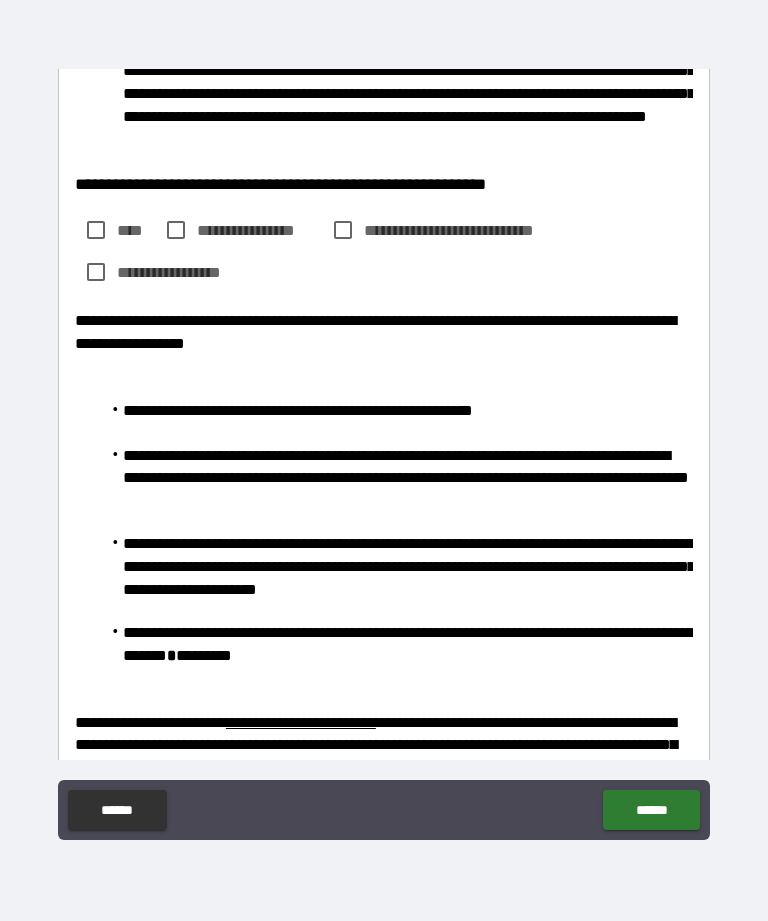 scroll, scrollTop: 855, scrollLeft: 0, axis: vertical 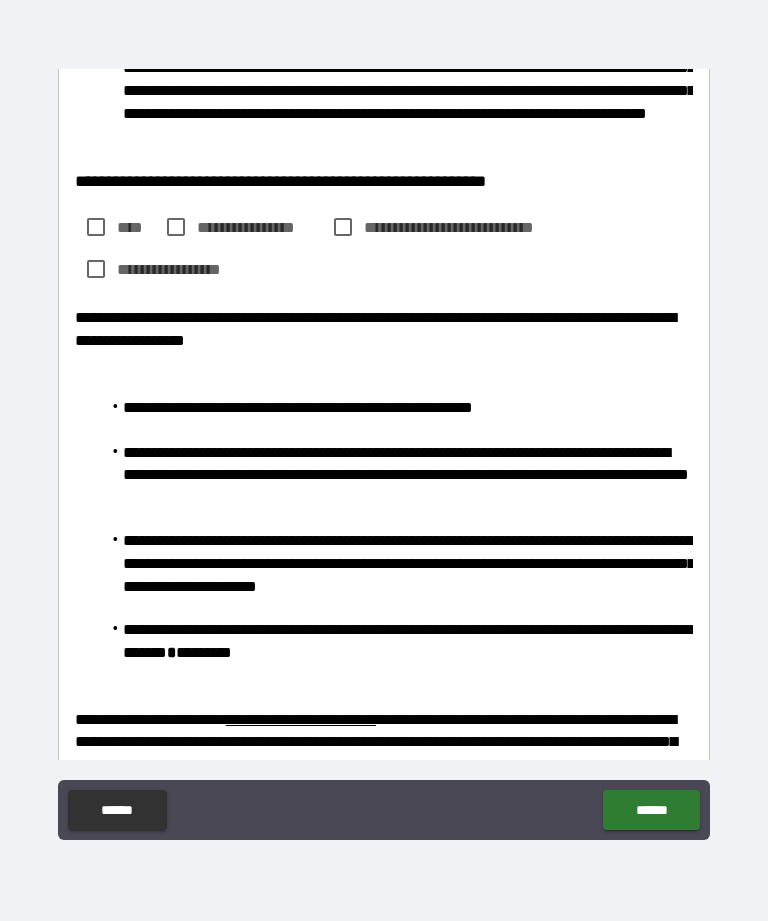 type on "**********" 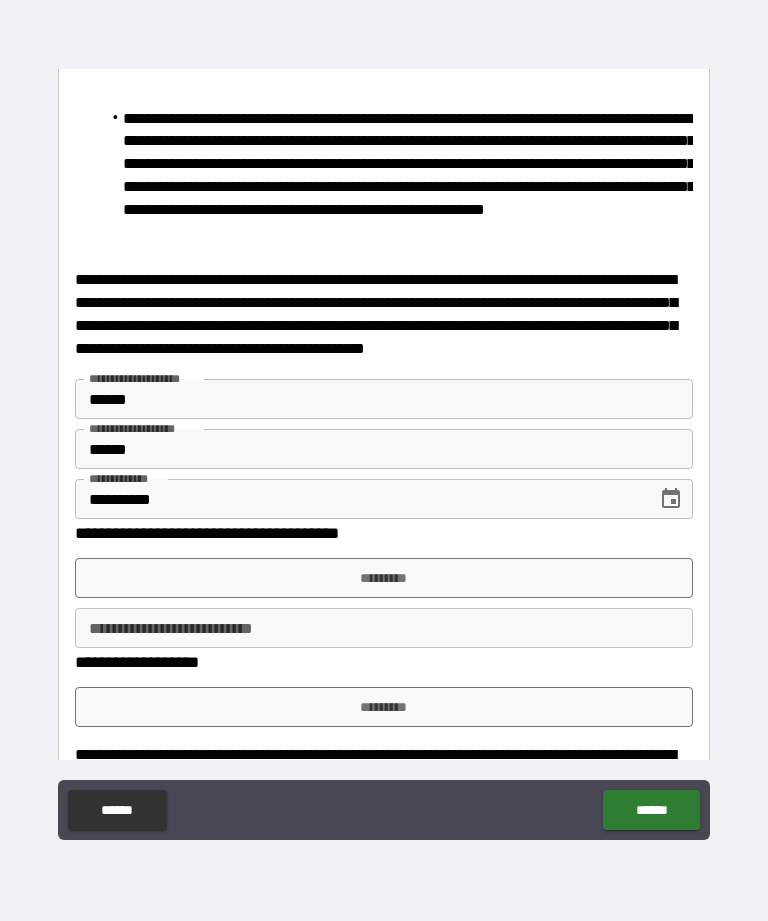 scroll, scrollTop: 2181, scrollLeft: 0, axis: vertical 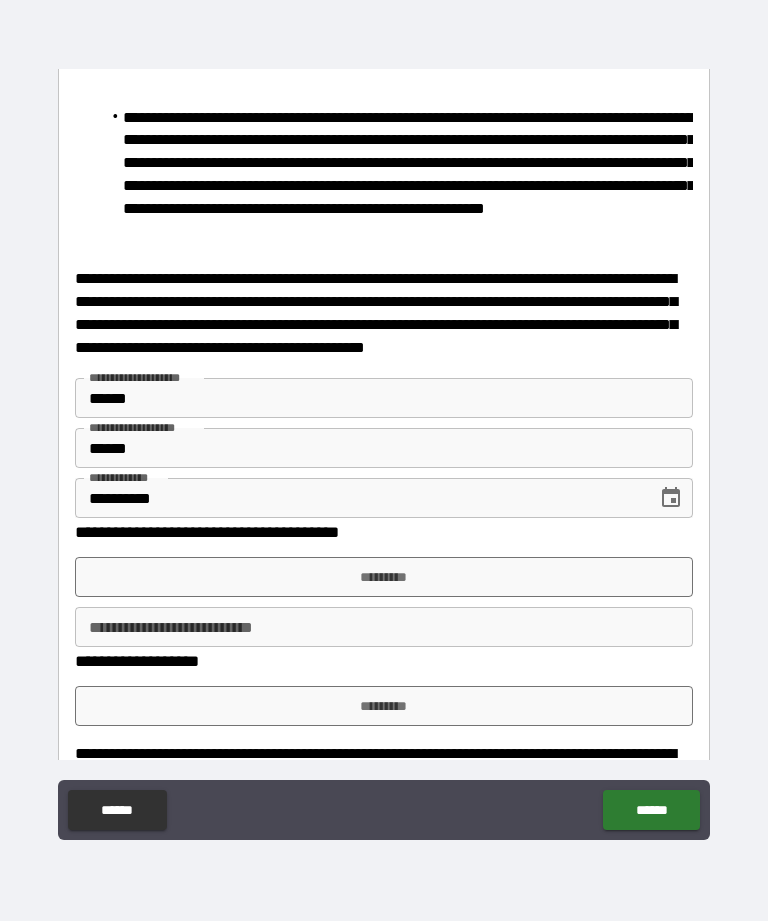 click on "*********" at bounding box center (384, 706) 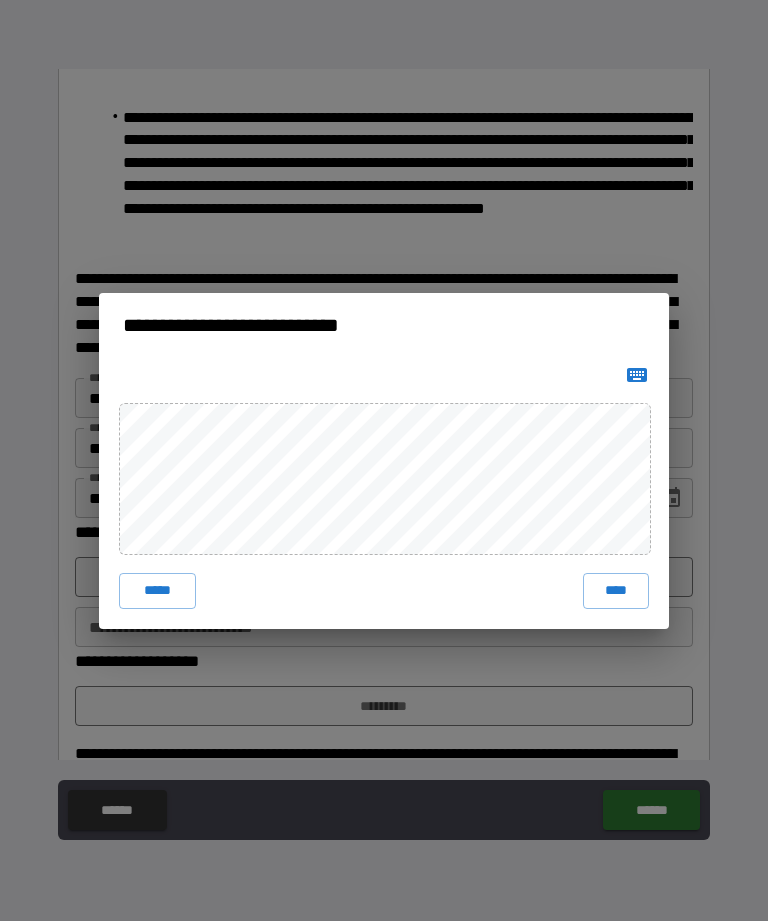 click on "****" at bounding box center (616, 591) 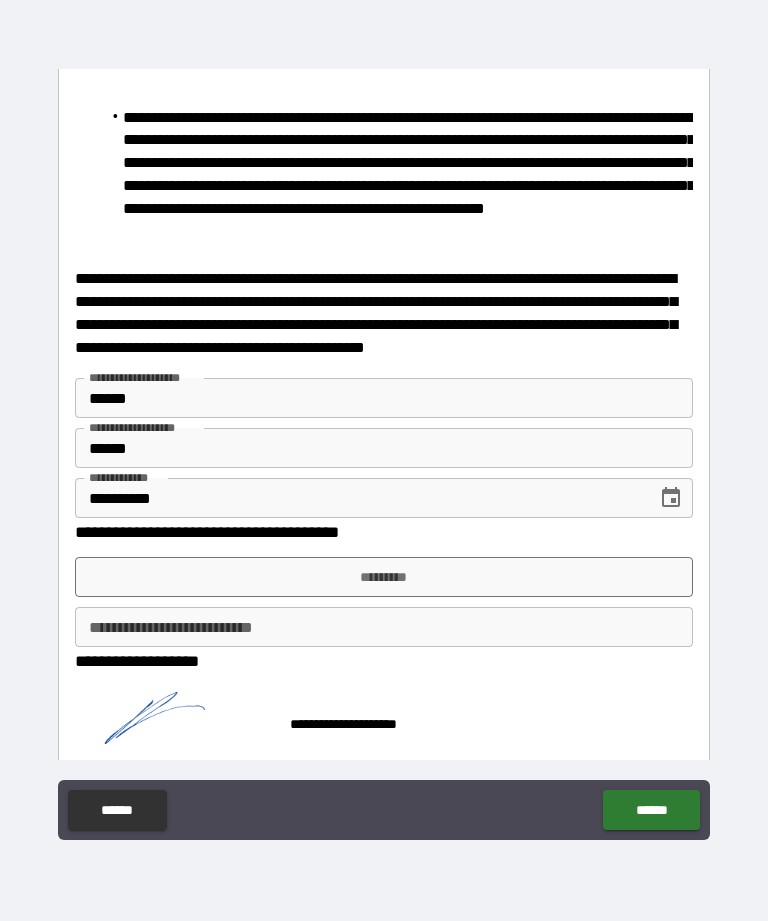 click on "*********" at bounding box center (384, 577) 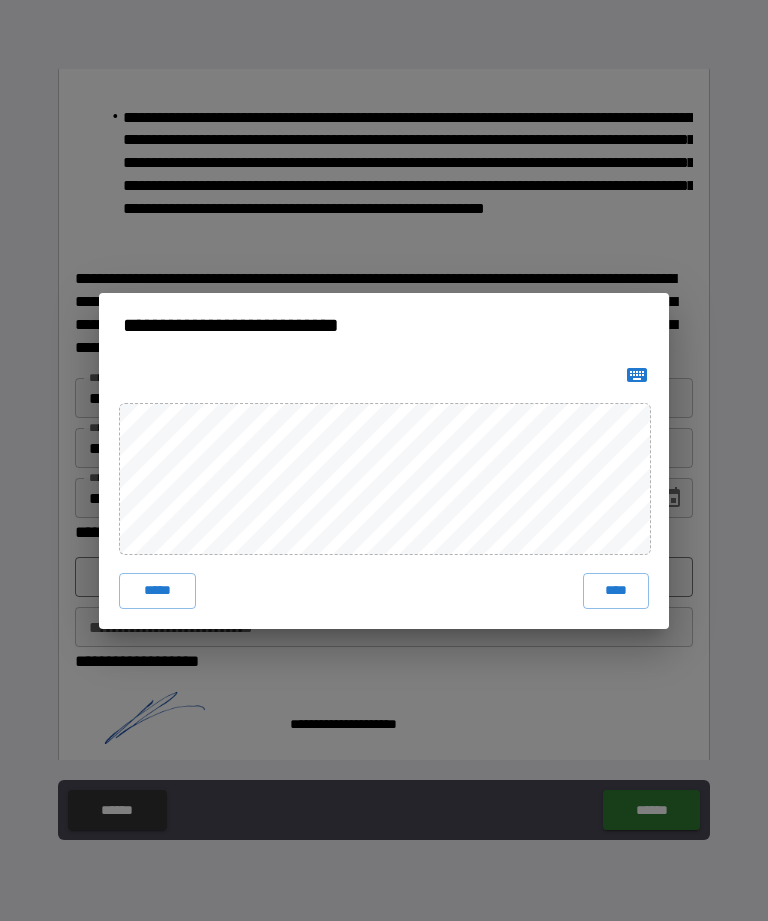 click on "****" at bounding box center [616, 591] 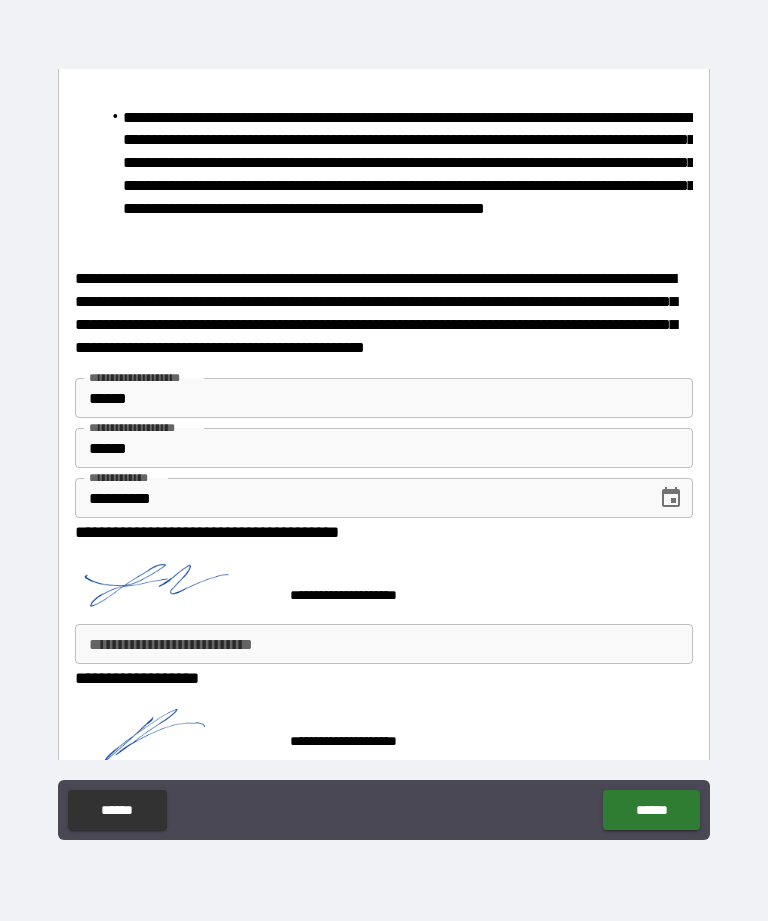click on "**********" at bounding box center [384, 644] 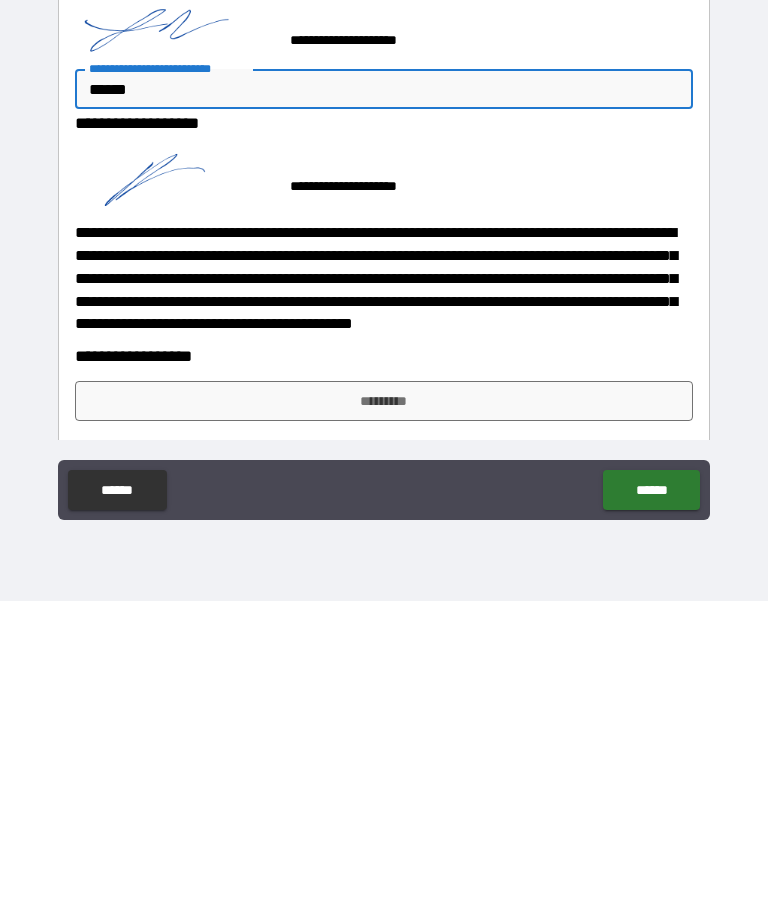 scroll, scrollTop: 2414, scrollLeft: 0, axis: vertical 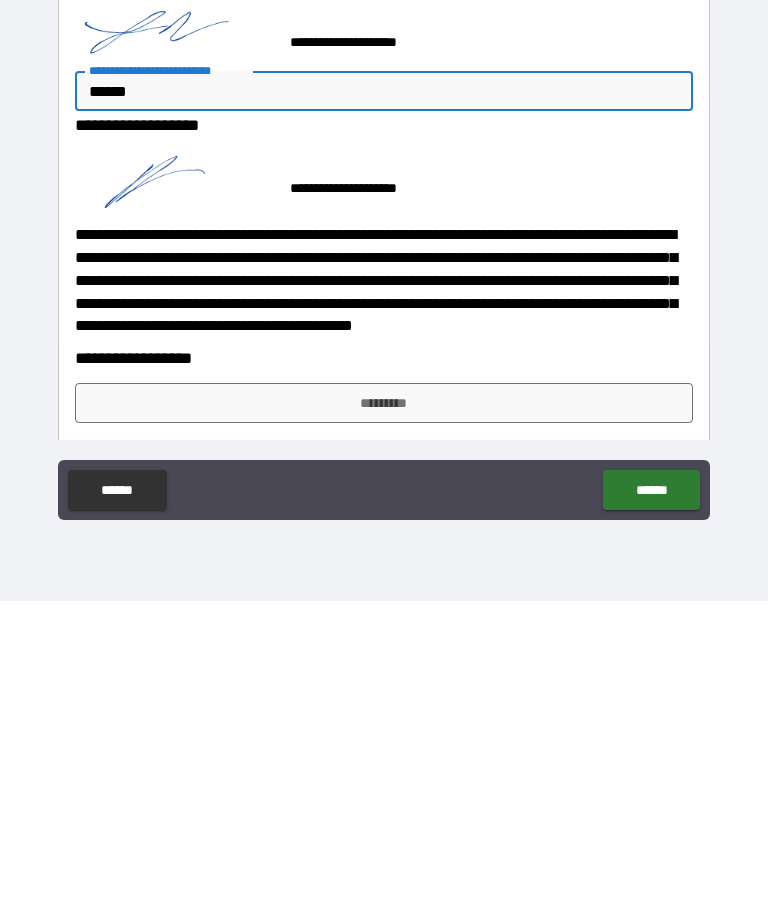 type on "******" 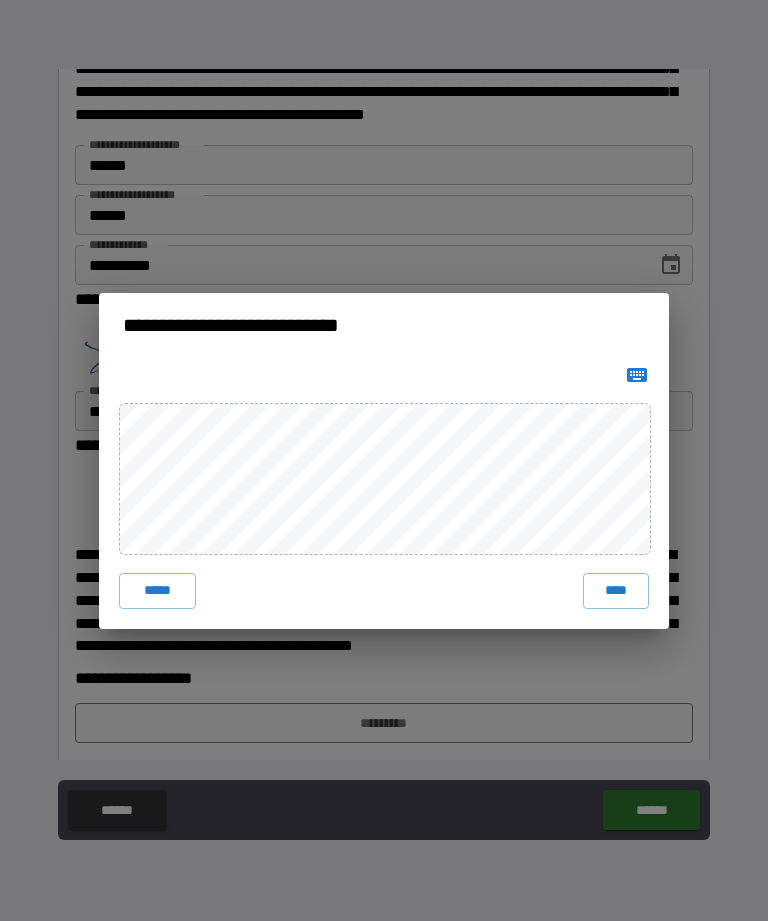 click on "****" at bounding box center (616, 591) 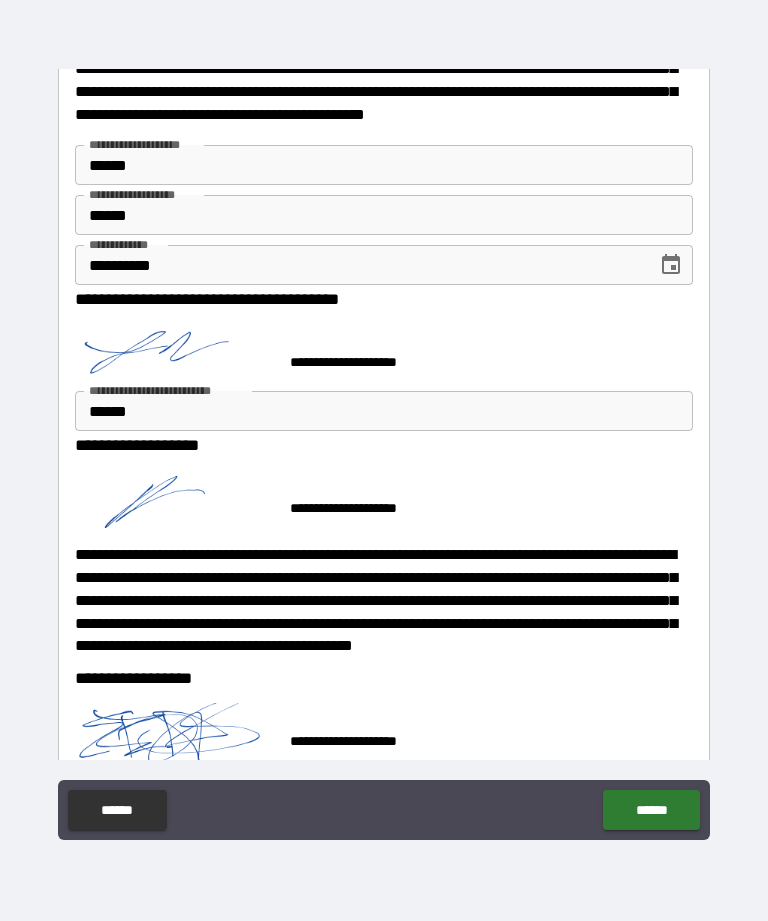 click on "******" at bounding box center (651, 810) 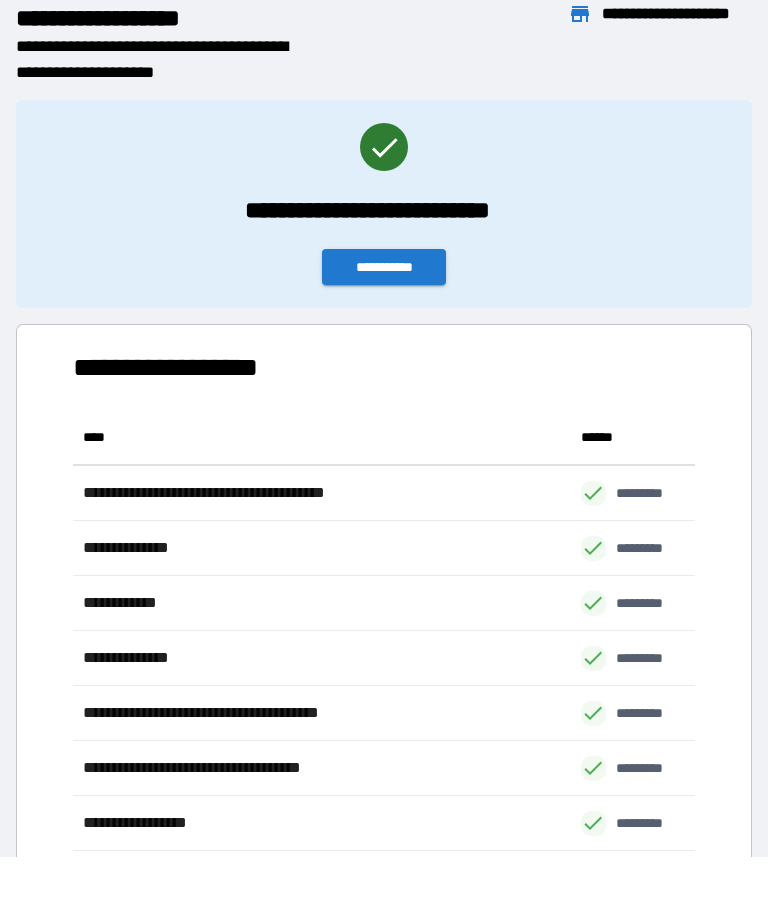 scroll, scrollTop: 441, scrollLeft: 622, axis: both 